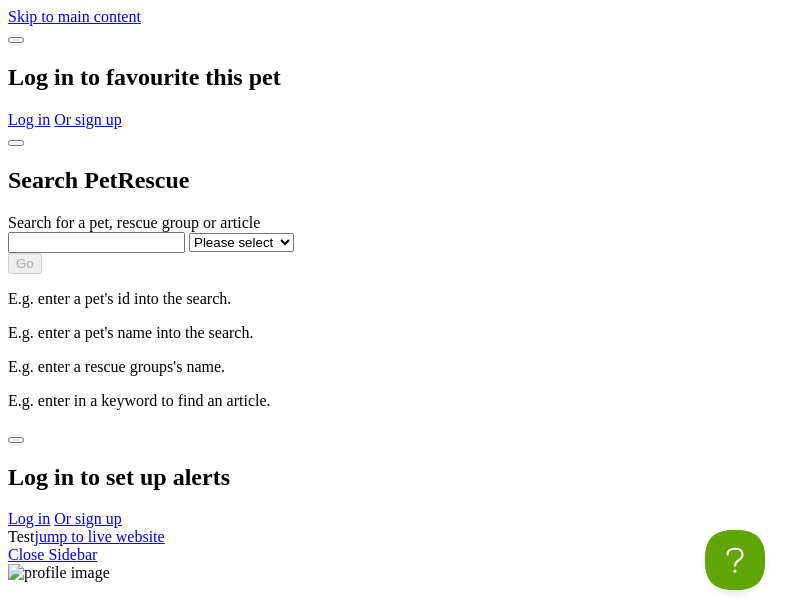 scroll, scrollTop: 0, scrollLeft: 0, axis: both 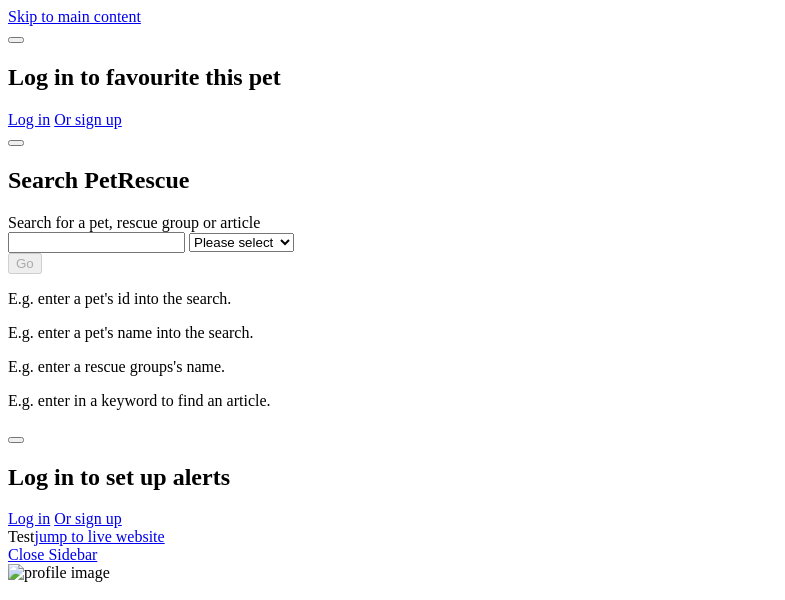 select 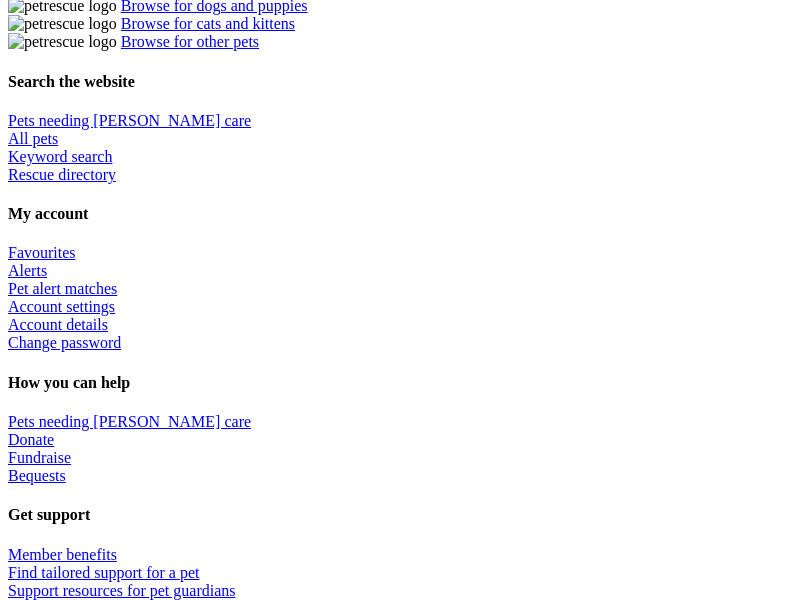 click at bounding box center (412, 2194) 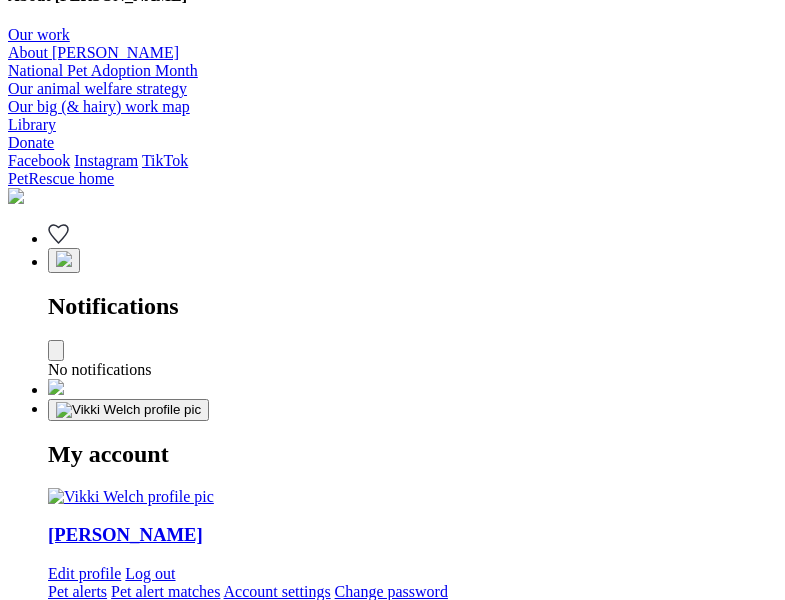 click at bounding box center (335, 2251) 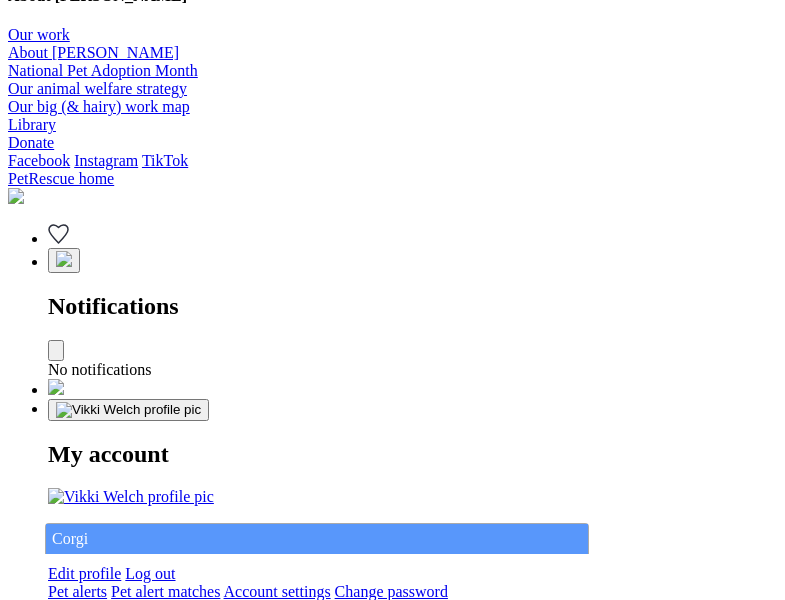 type on "Corgi" 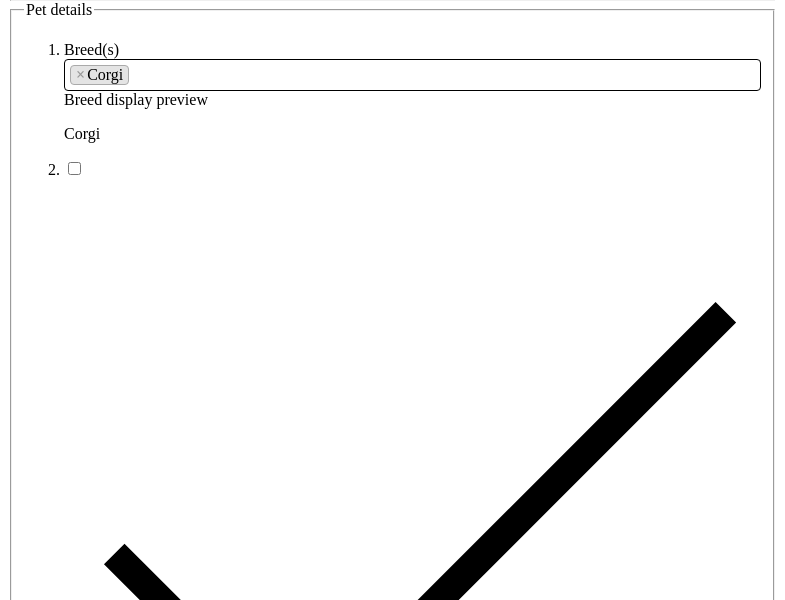 click at bounding box center [293, 6344] 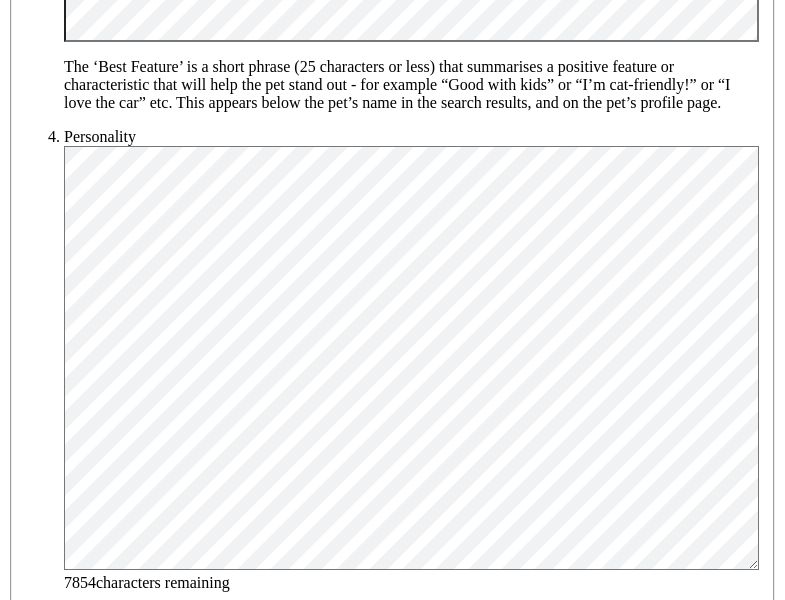 click on "Male" at bounding box center (208, 1668) 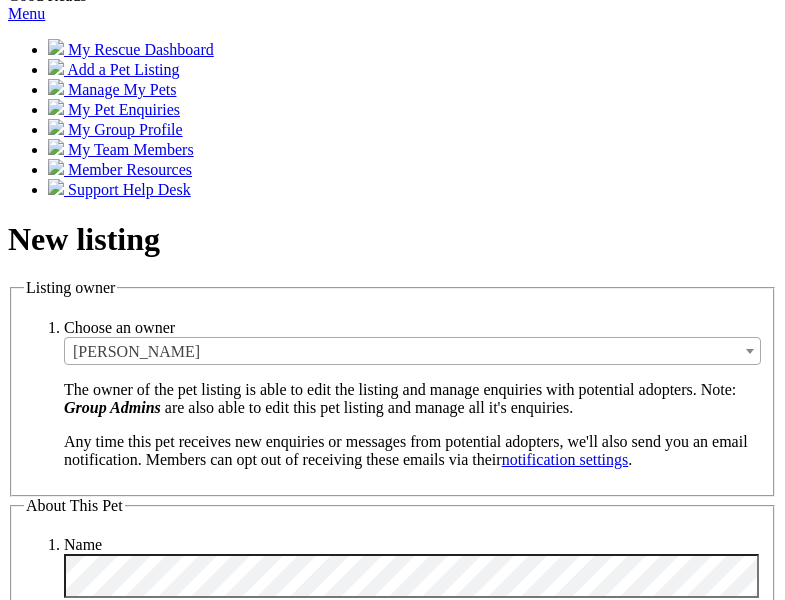 click on "Small" at bounding box center [138, 5335] 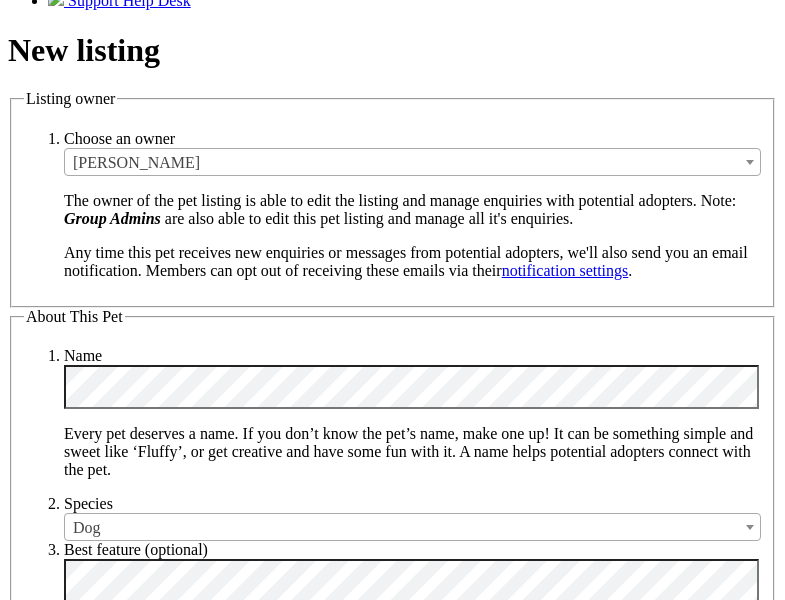 click on "Yes" at bounding box center [131, 6454] 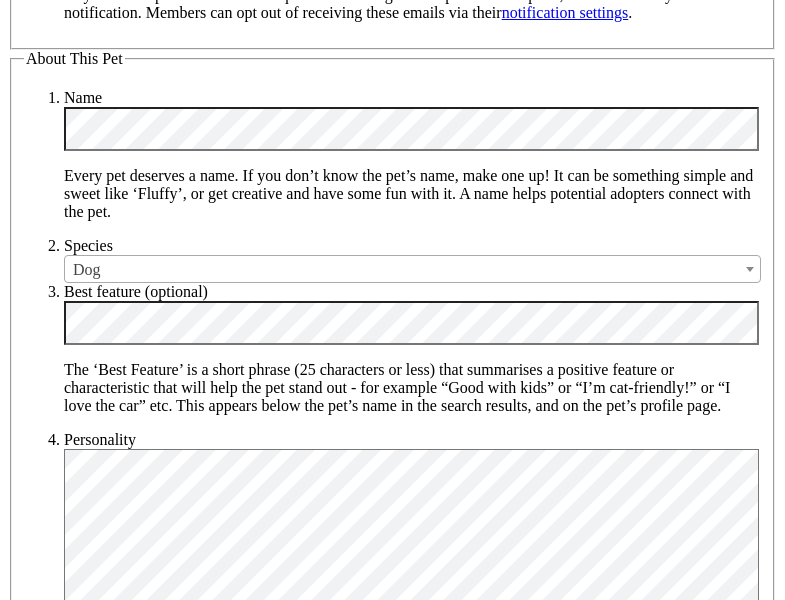 click on "Yes" at bounding box center (131, 6475) 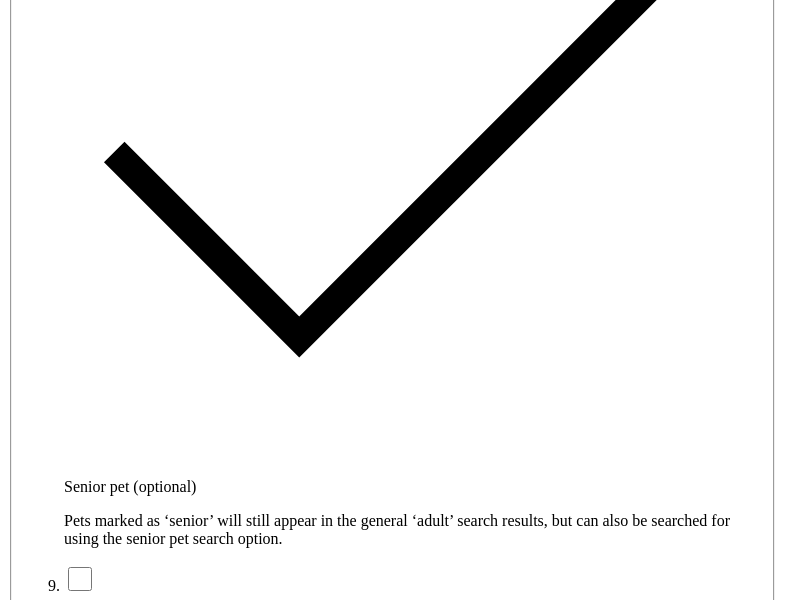 type on "14FEO934M45O193" 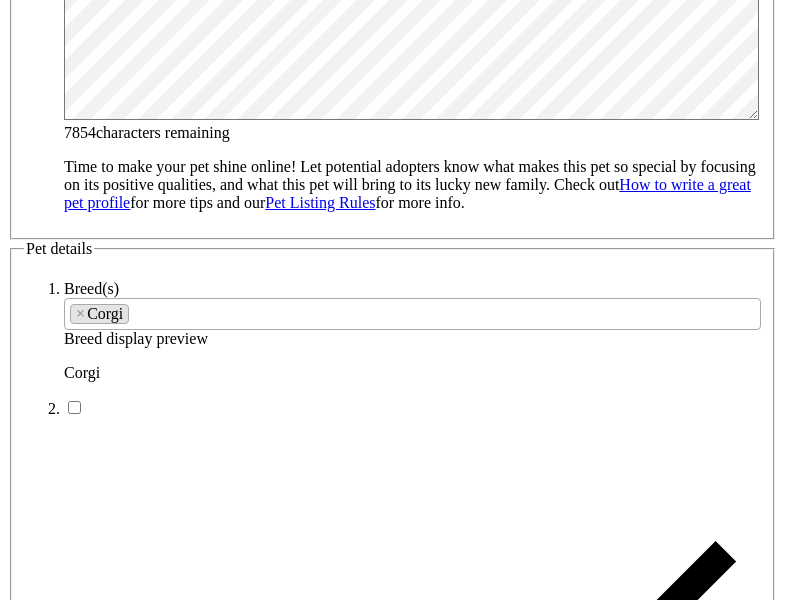 click on "SA" at bounding box center [90, 10336] 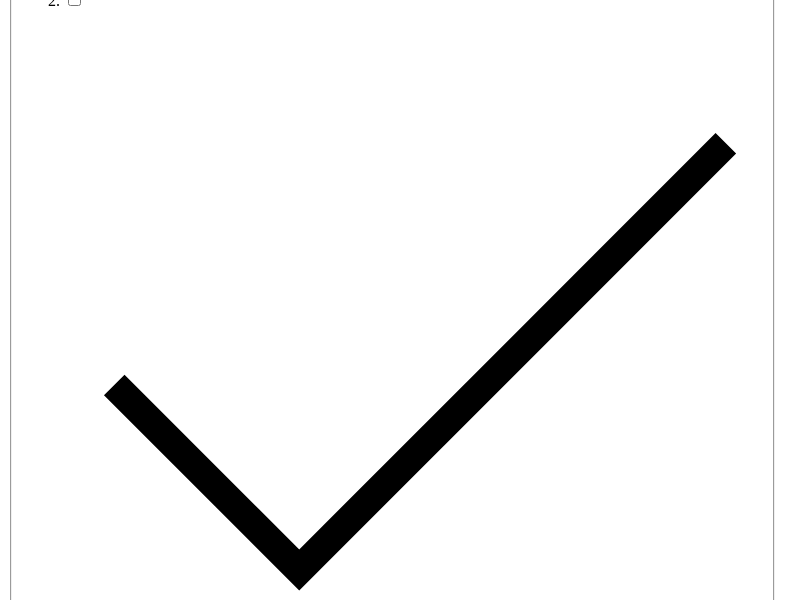 click on "Email" at bounding box center (139, 17685) 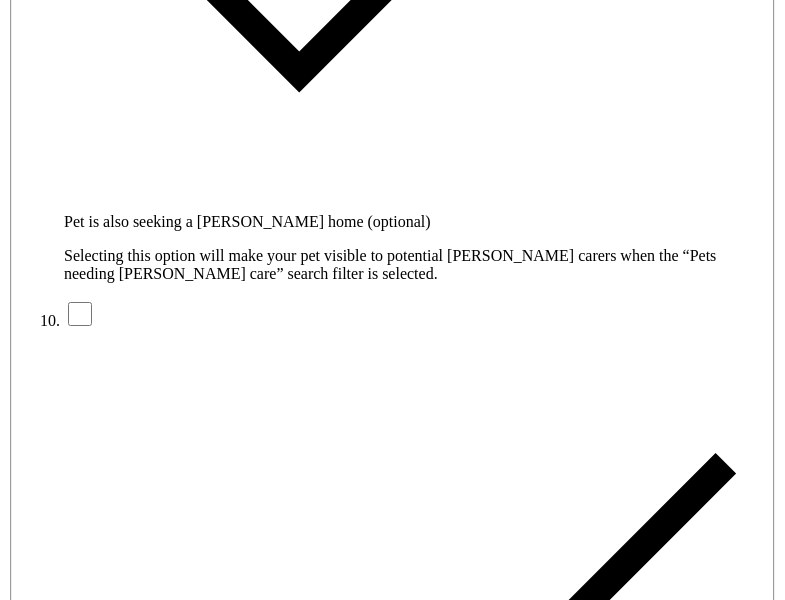 click on "Create Listing" at bounding box center [113, 16121] 